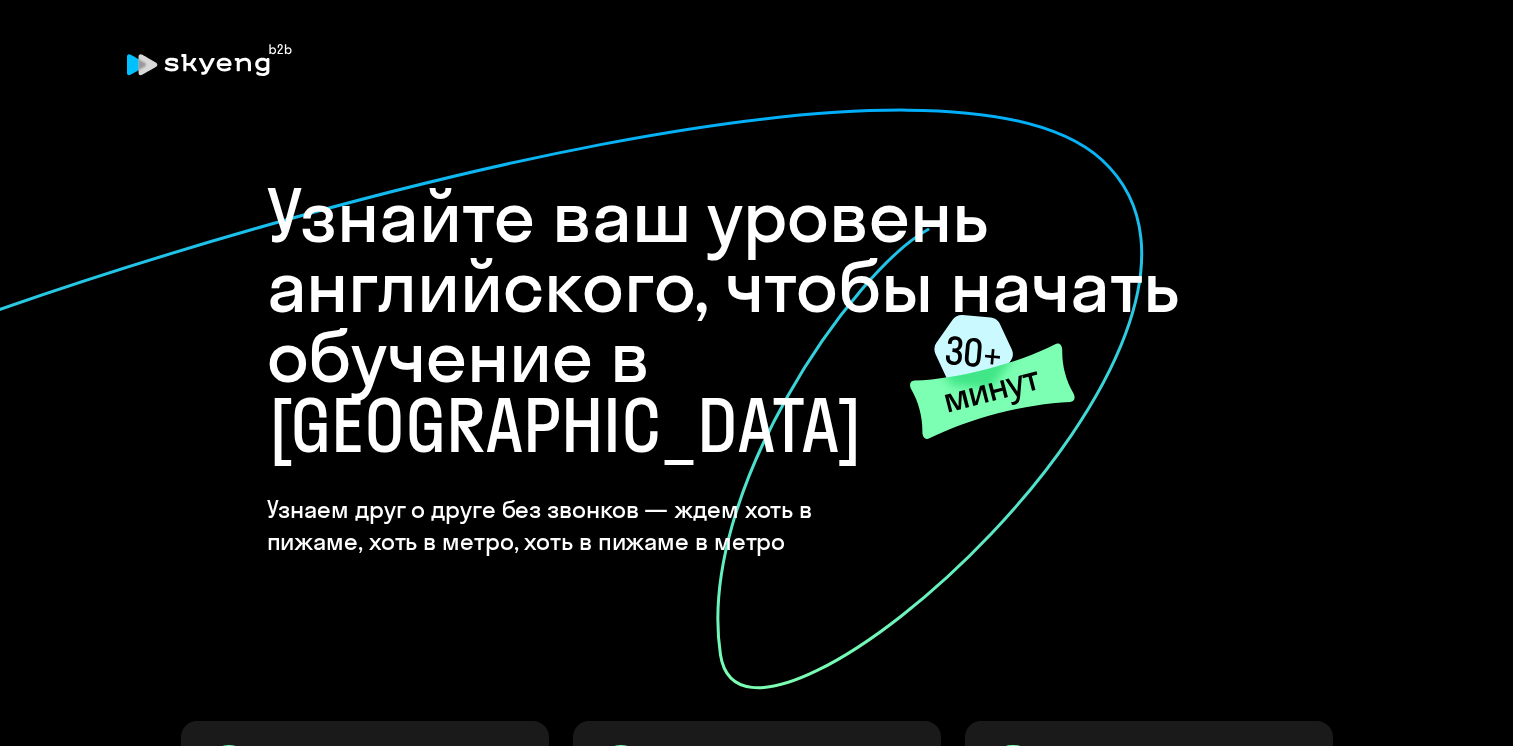 scroll, scrollTop: 0, scrollLeft: 0, axis: both 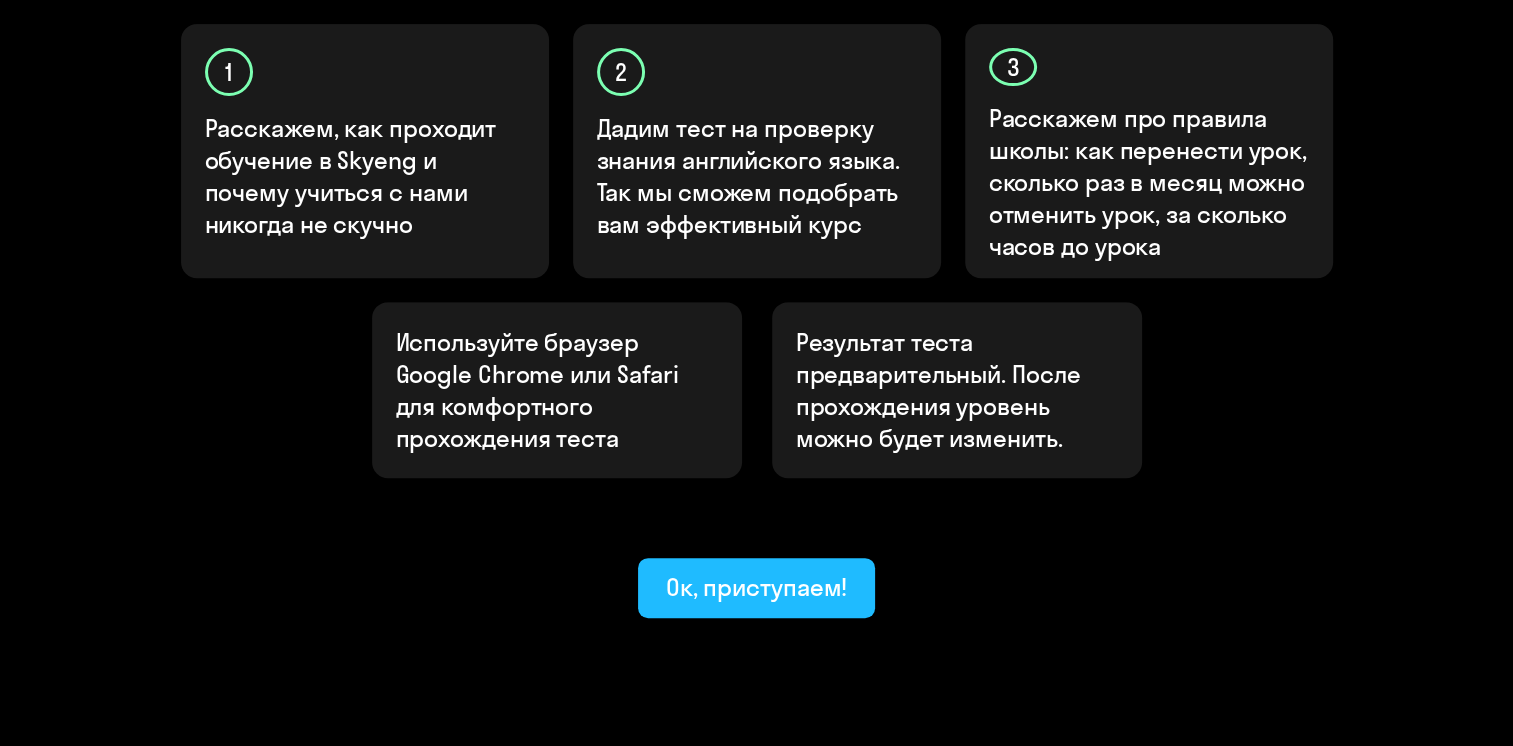click on "Ок, приступаем!" 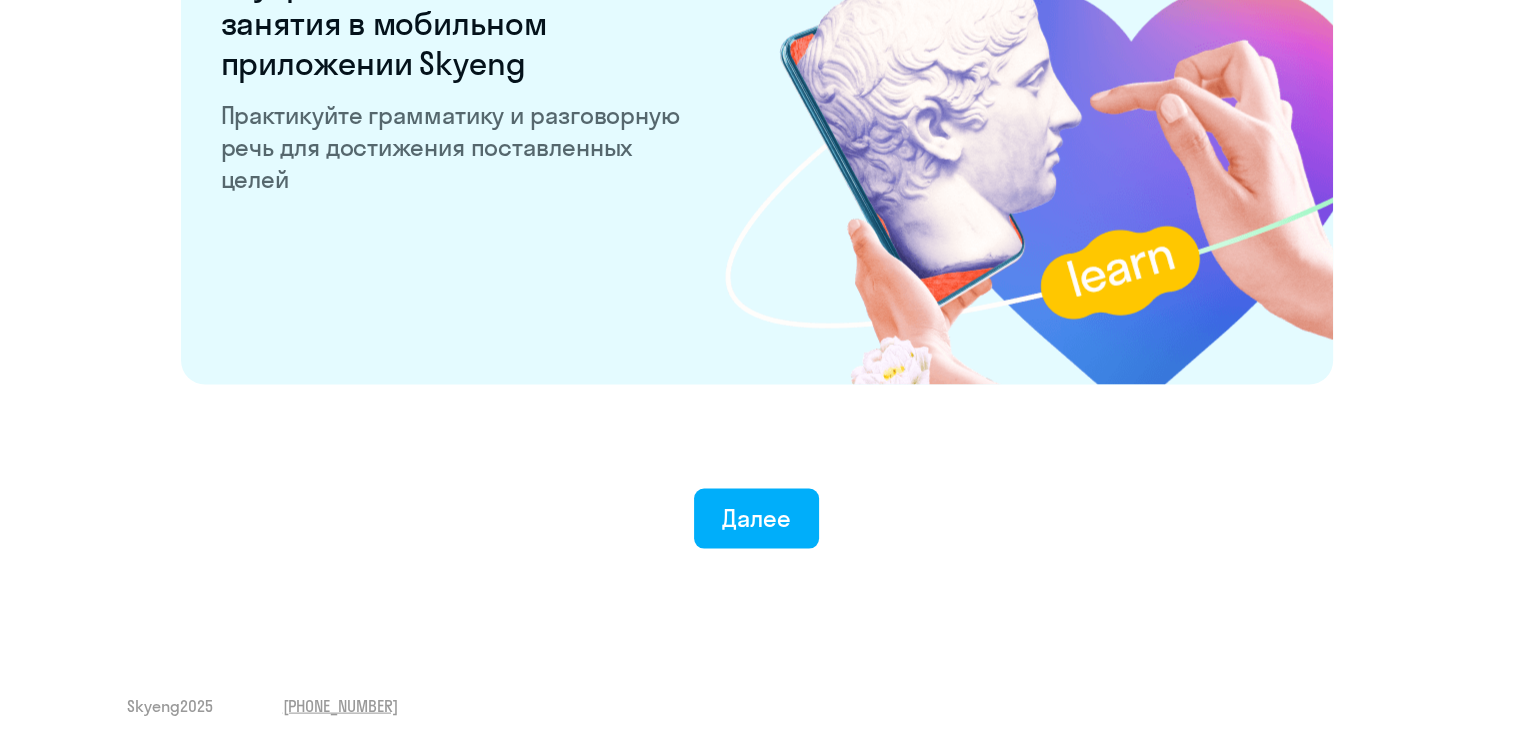 scroll, scrollTop: 3888, scrollLeft: 0, axis: vertical 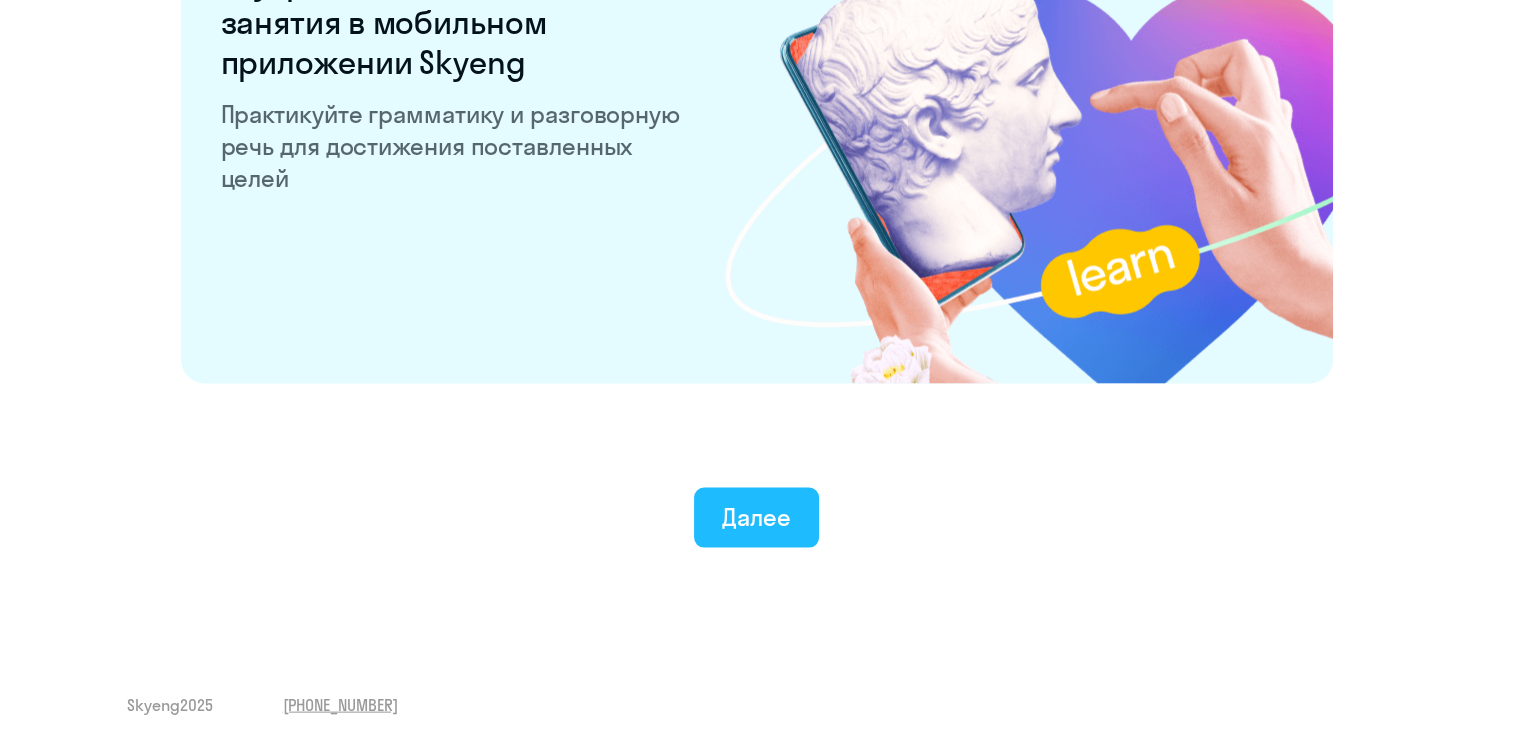 click on "Далее" 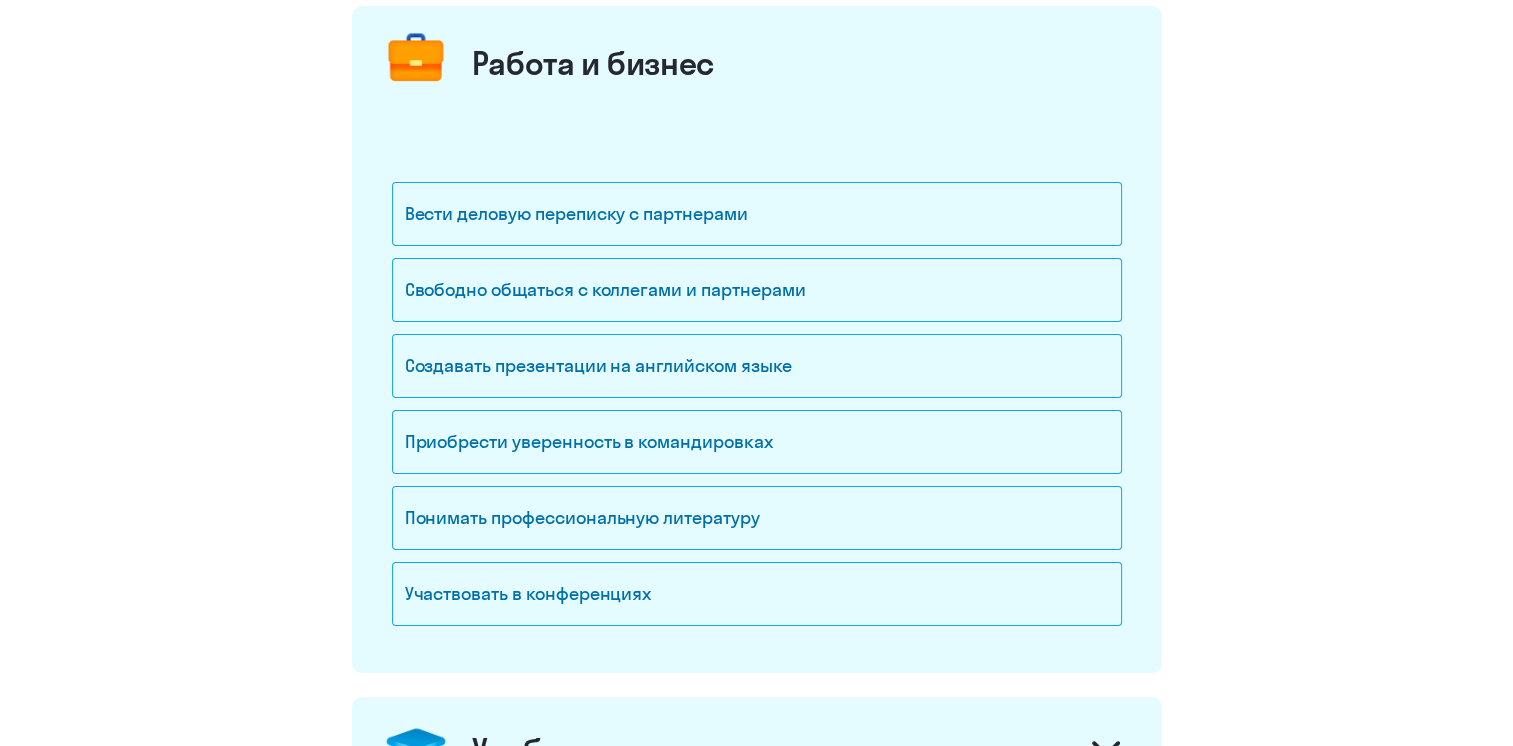 scroll, scrollTop: 300, scrollLeft: 0, axis: vertical 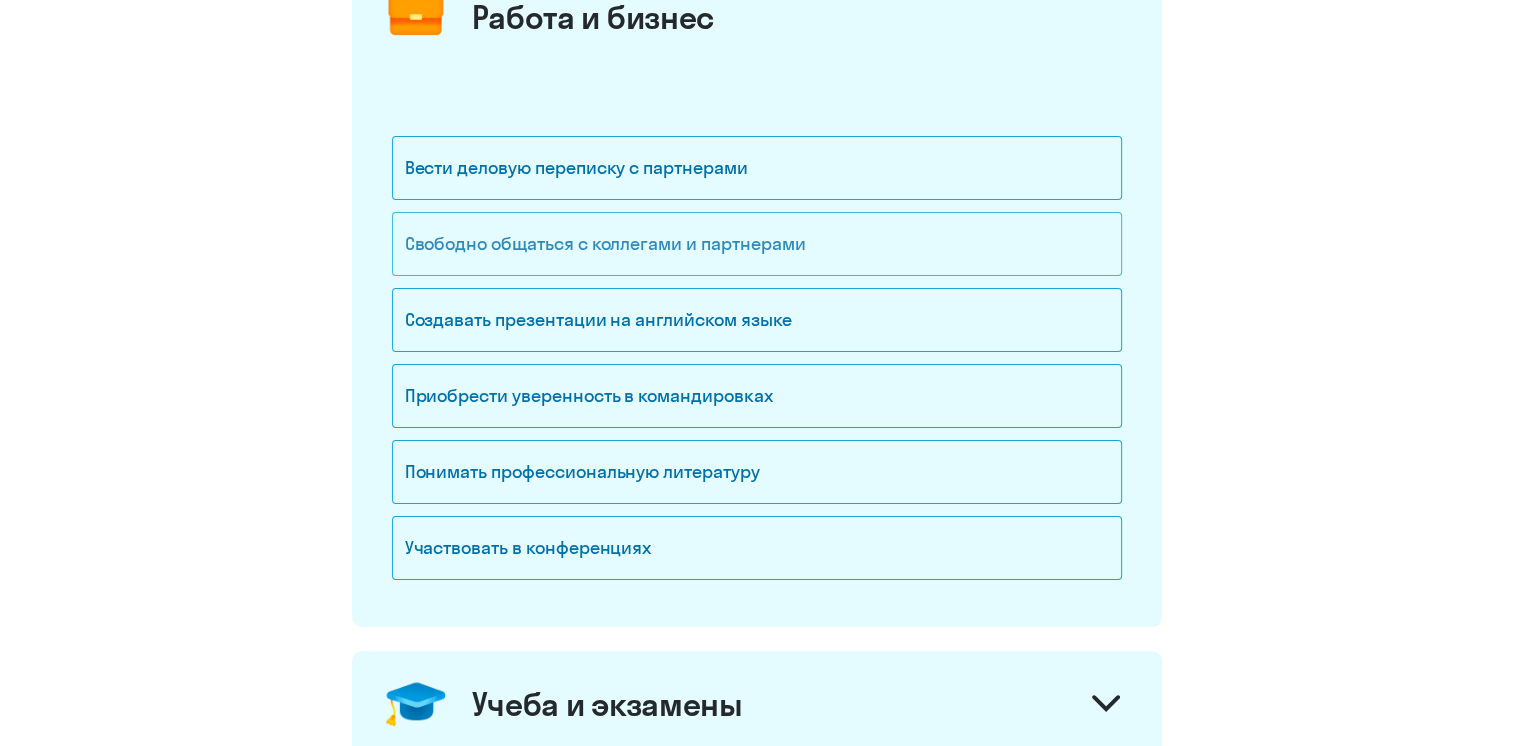 click on "Свободно общаться с коллегами и партнерами" 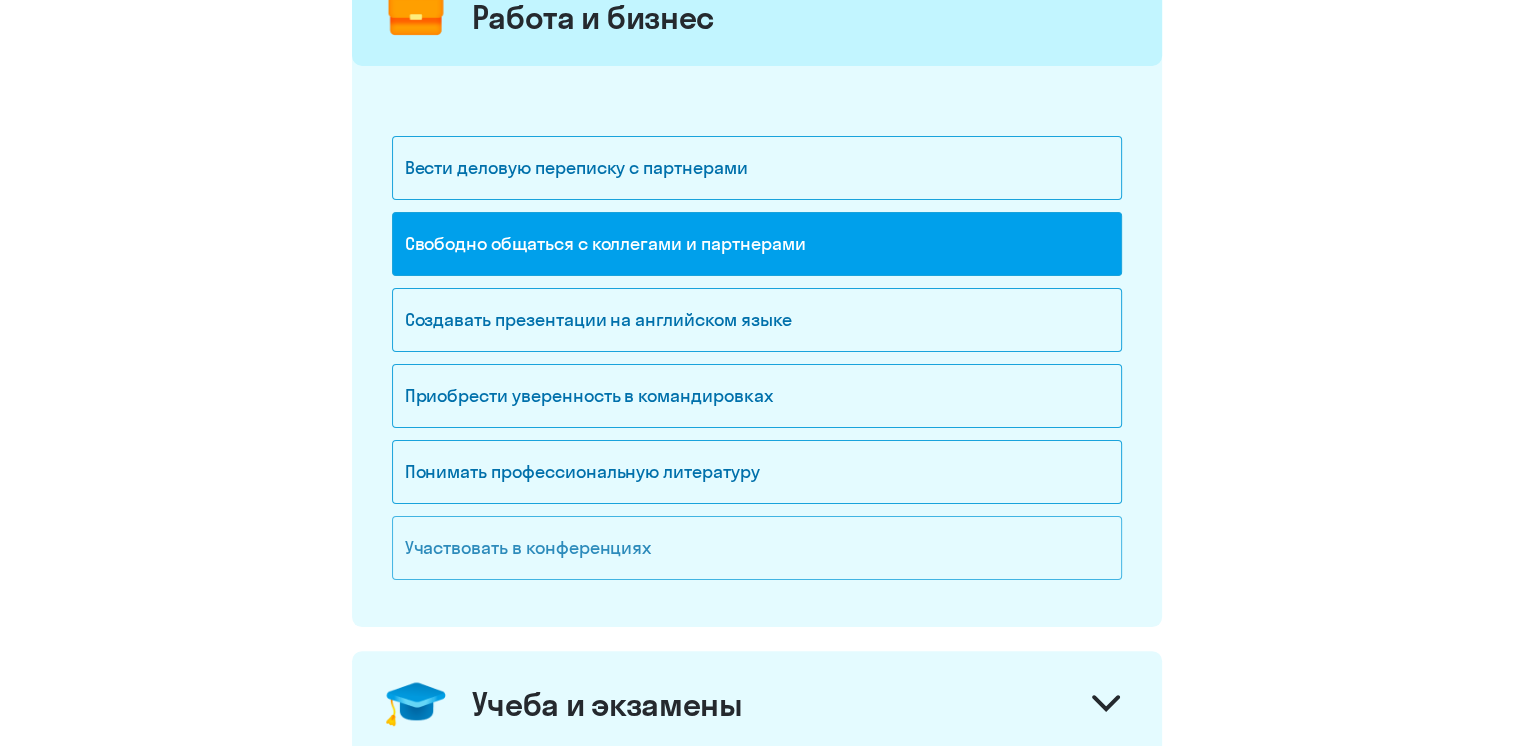 click on "Участвовать в конференциях" 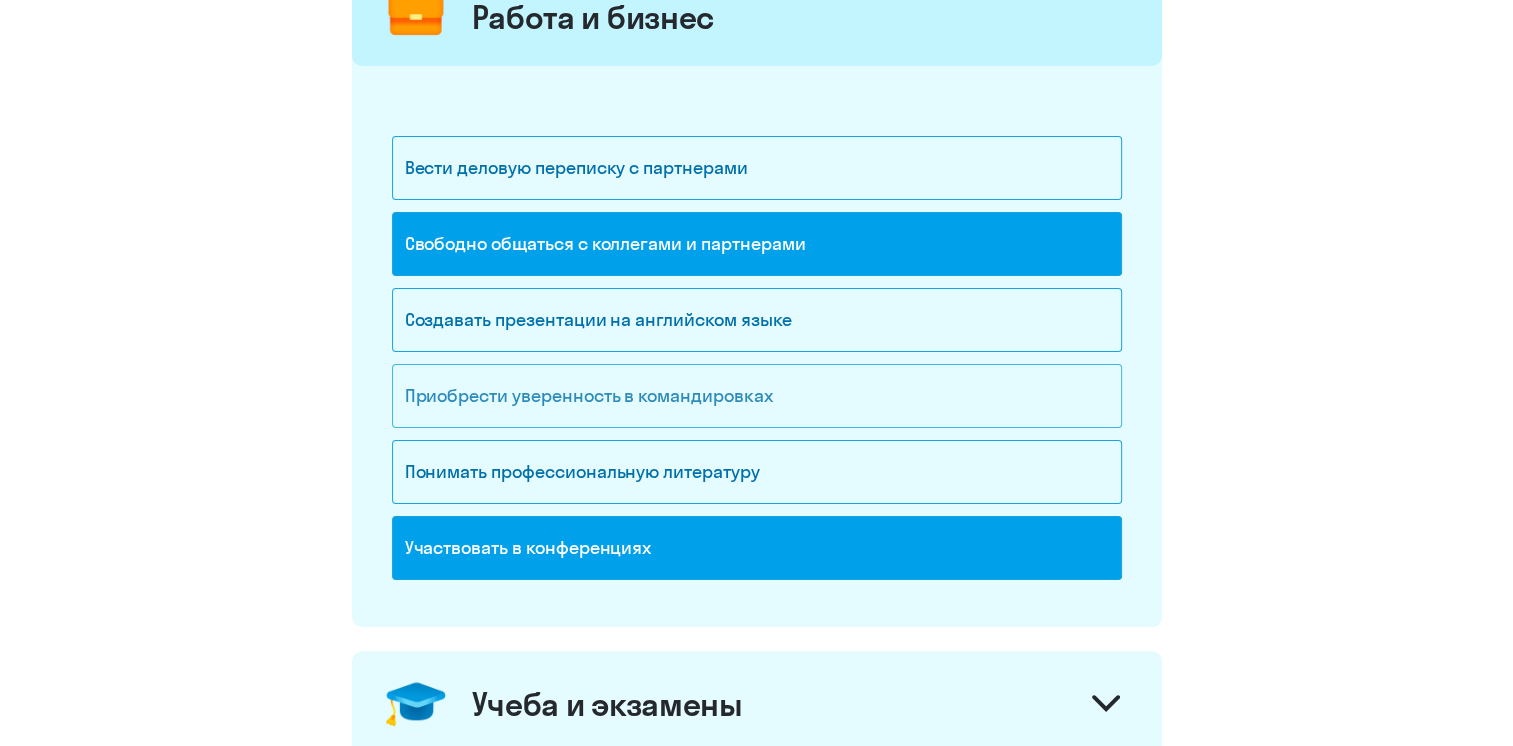 click on "Приобрести уверенность в командировках" 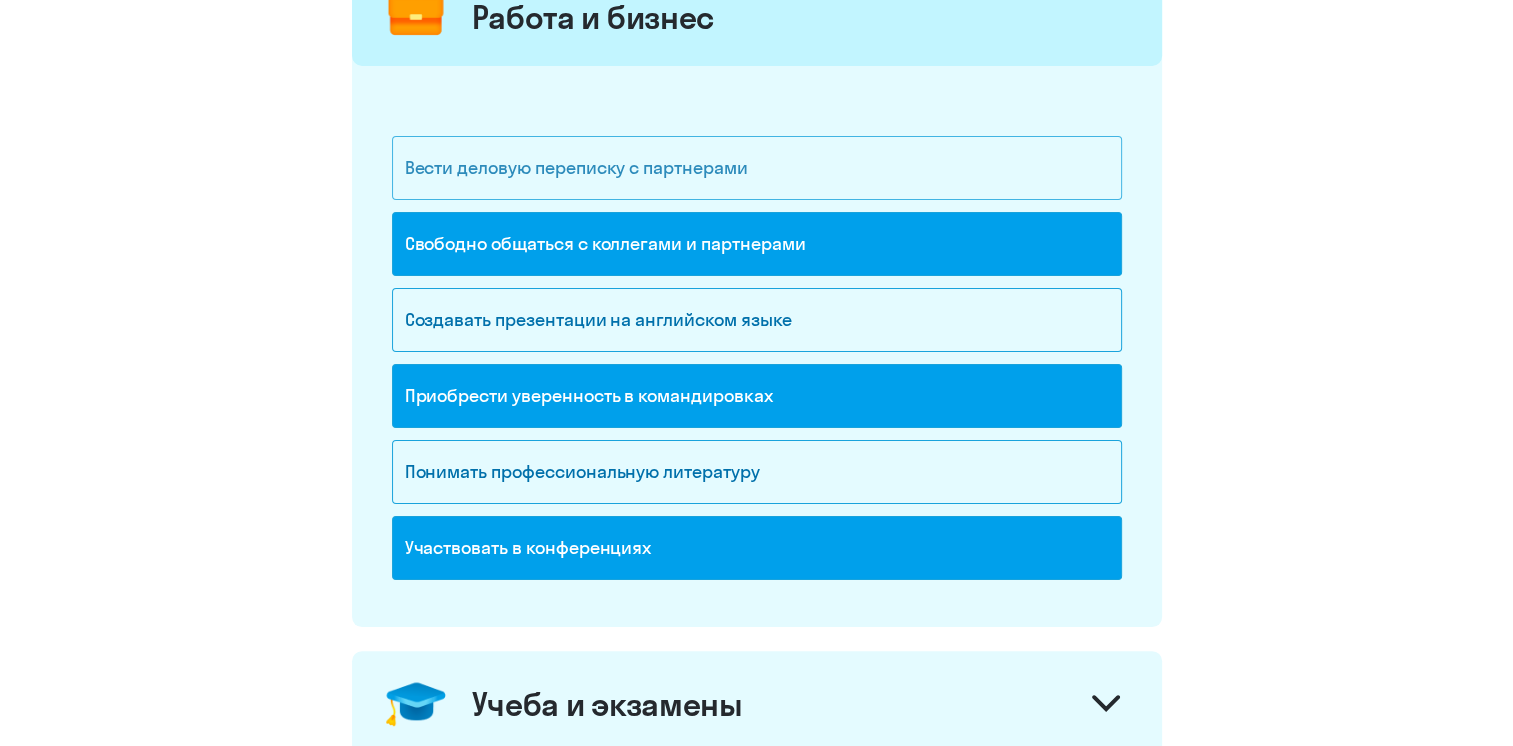 click on "Вести деловую переписку с партнерами" 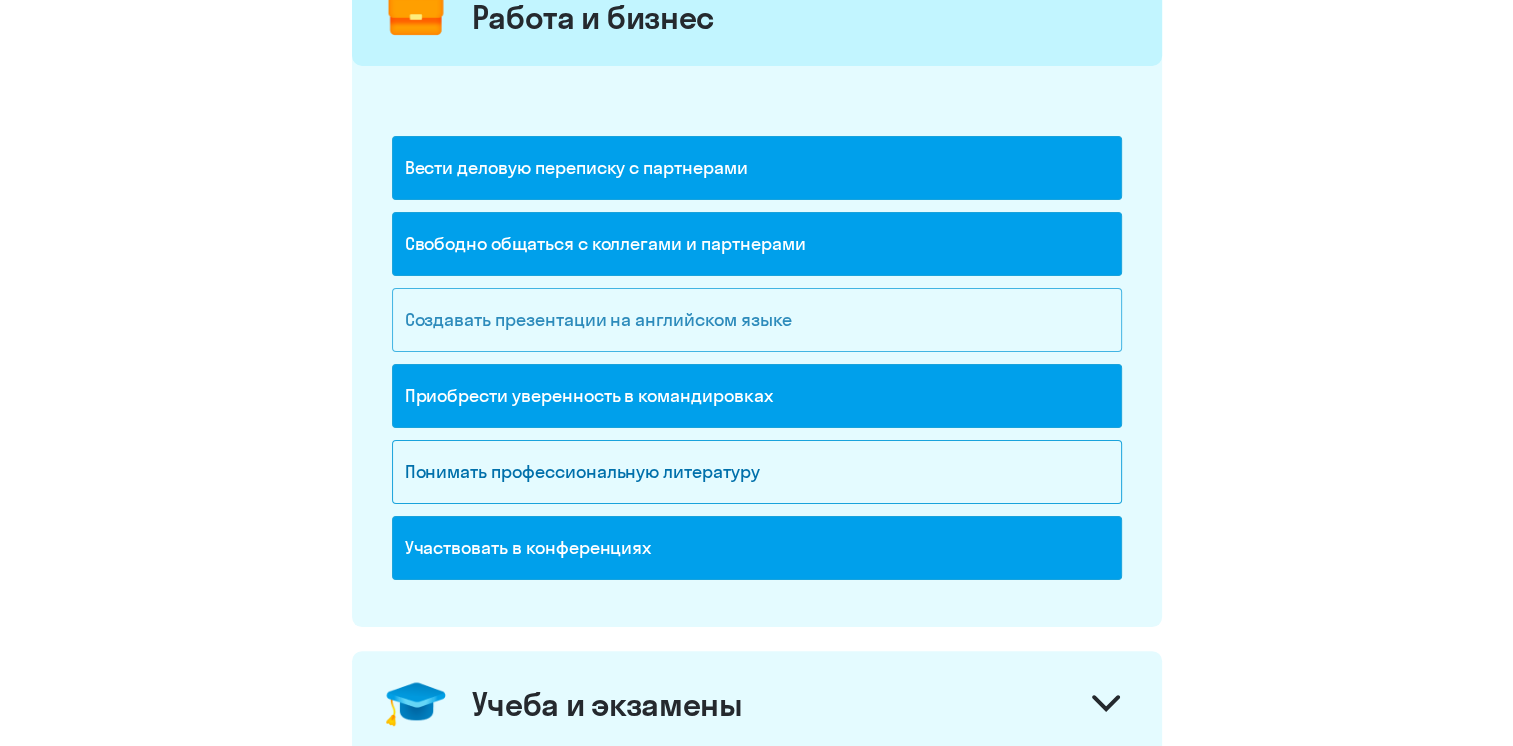 click on "Создавать презентации на английском языке" 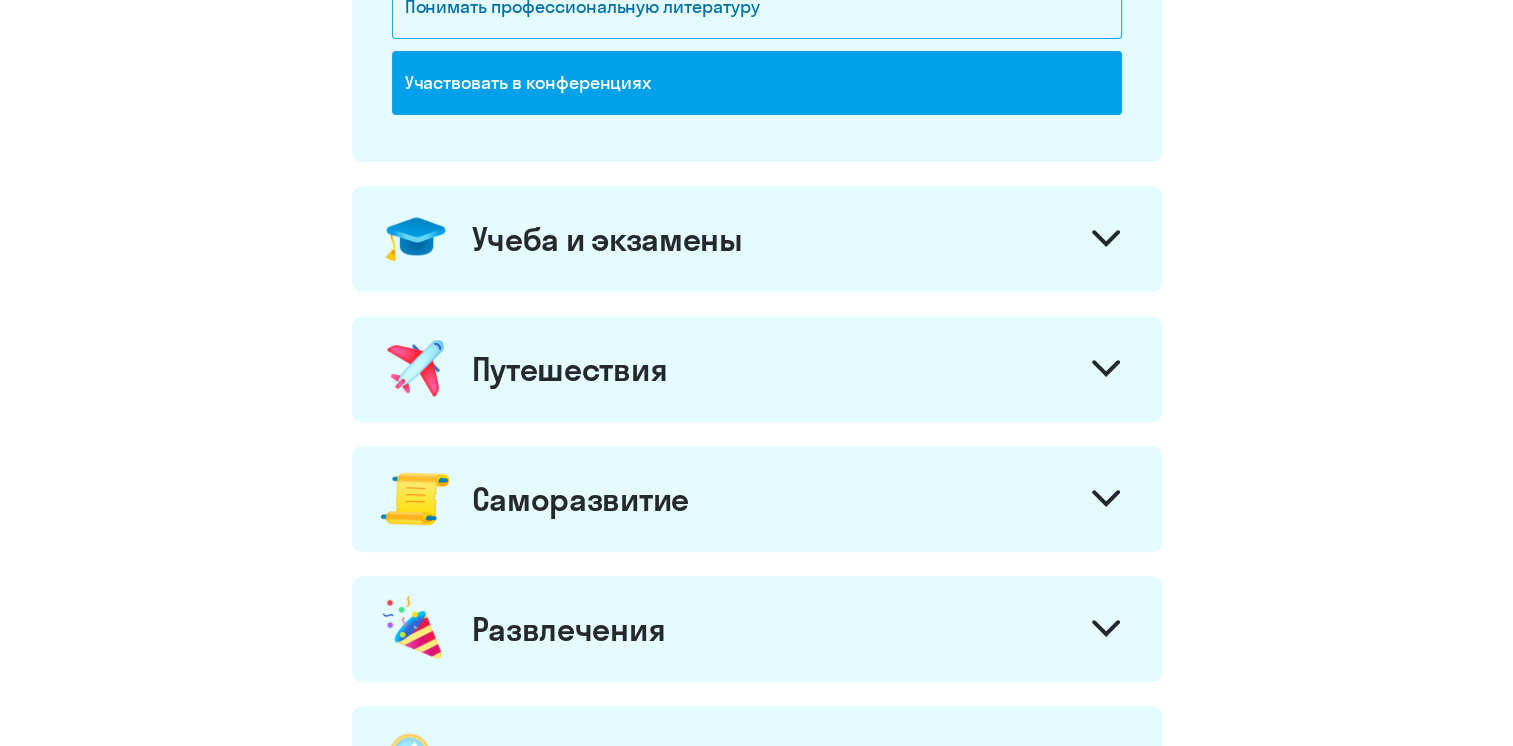 scroll, scrollTop: 800, scrollLeft: 0, axis: vertical 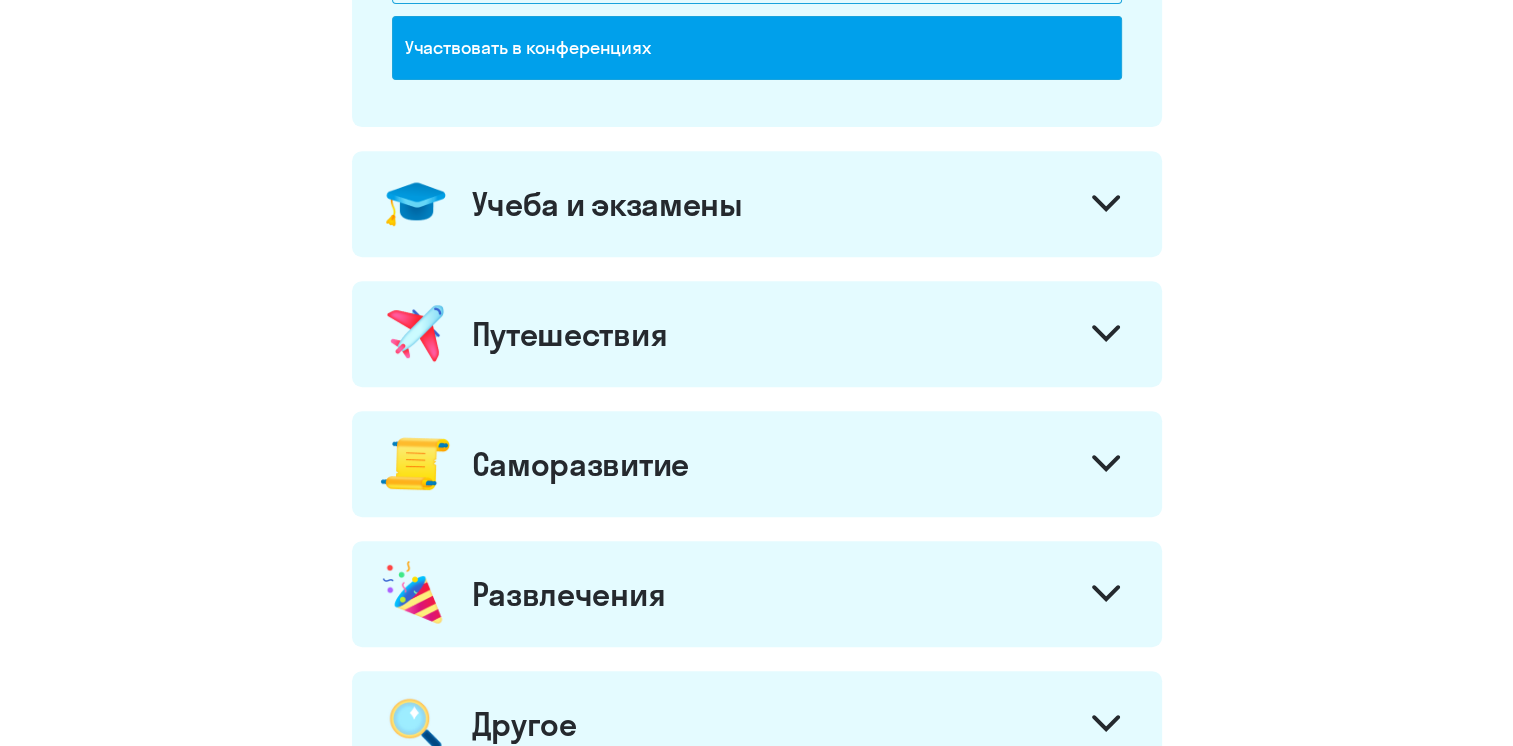click 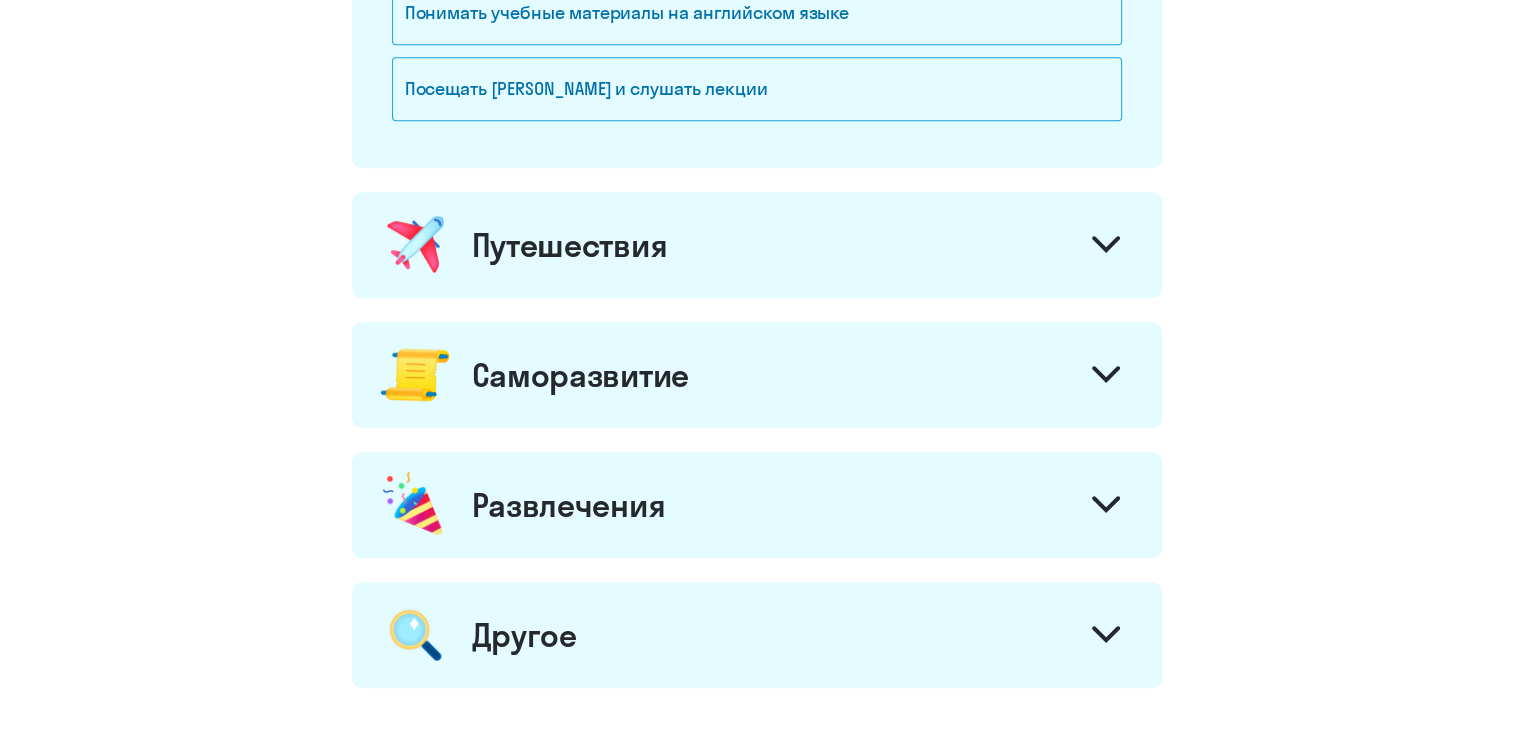 scroll, scrollTop: 1300, scrollLeft: 0, axis: vertical 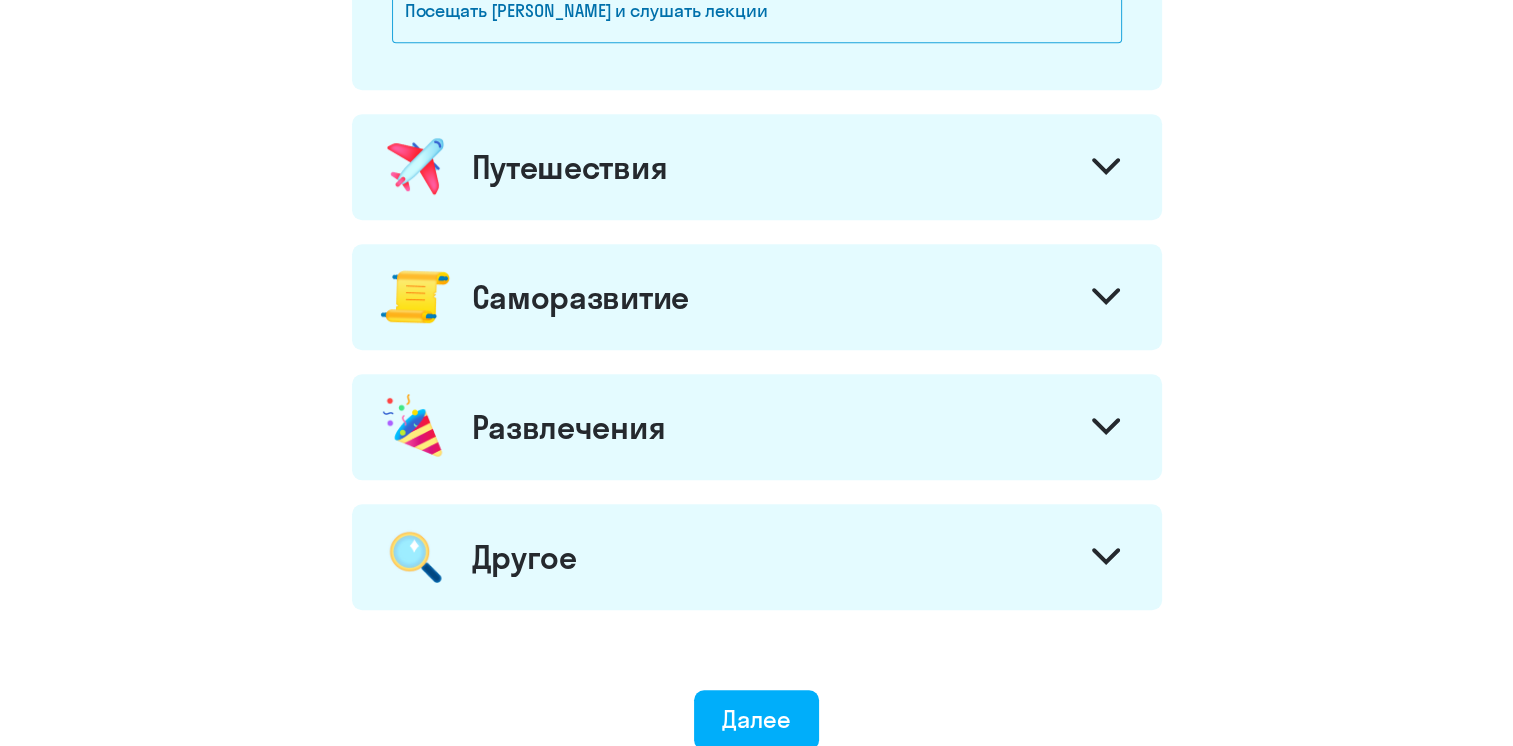 click 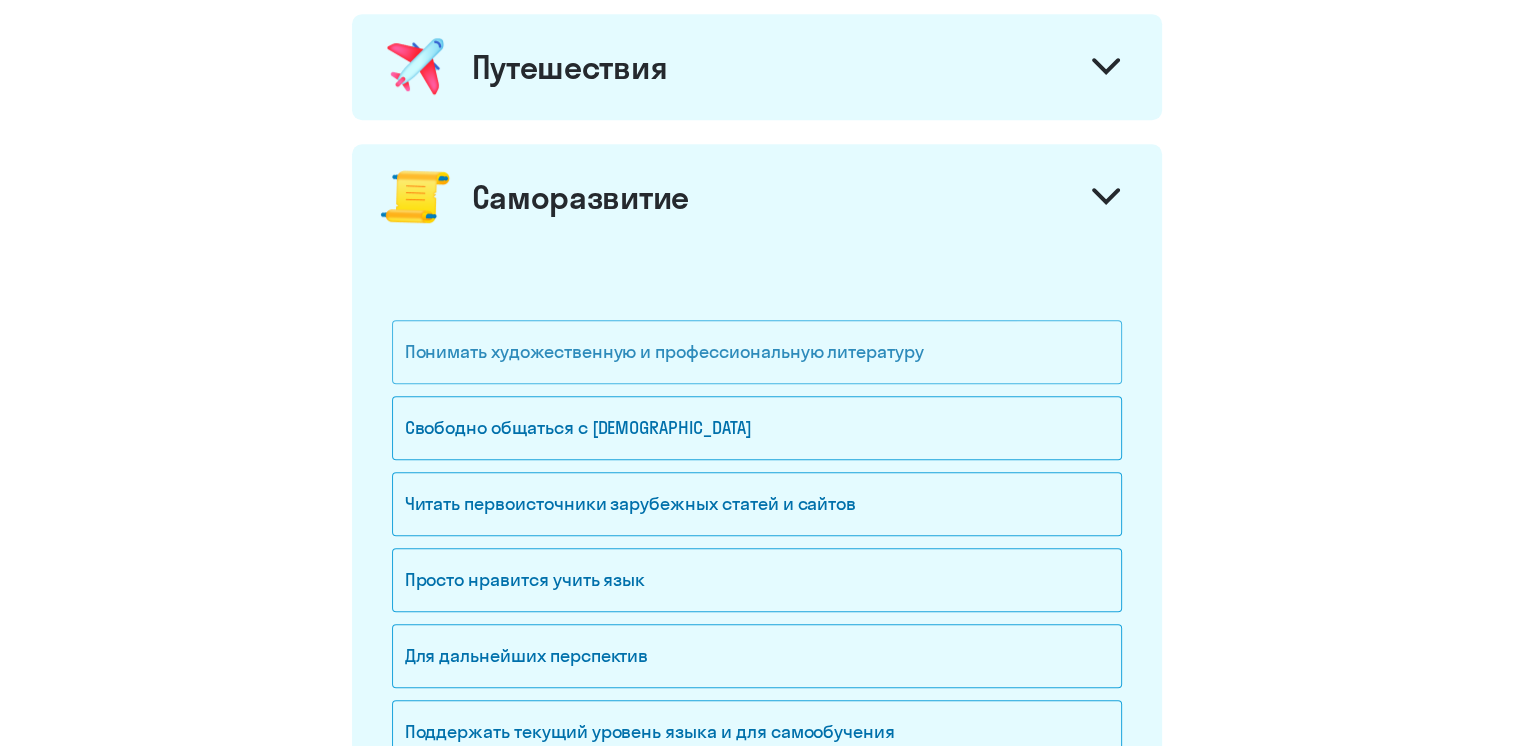 scroll, scrollTop: 1500, scrollLeft: 0, axis: vertical 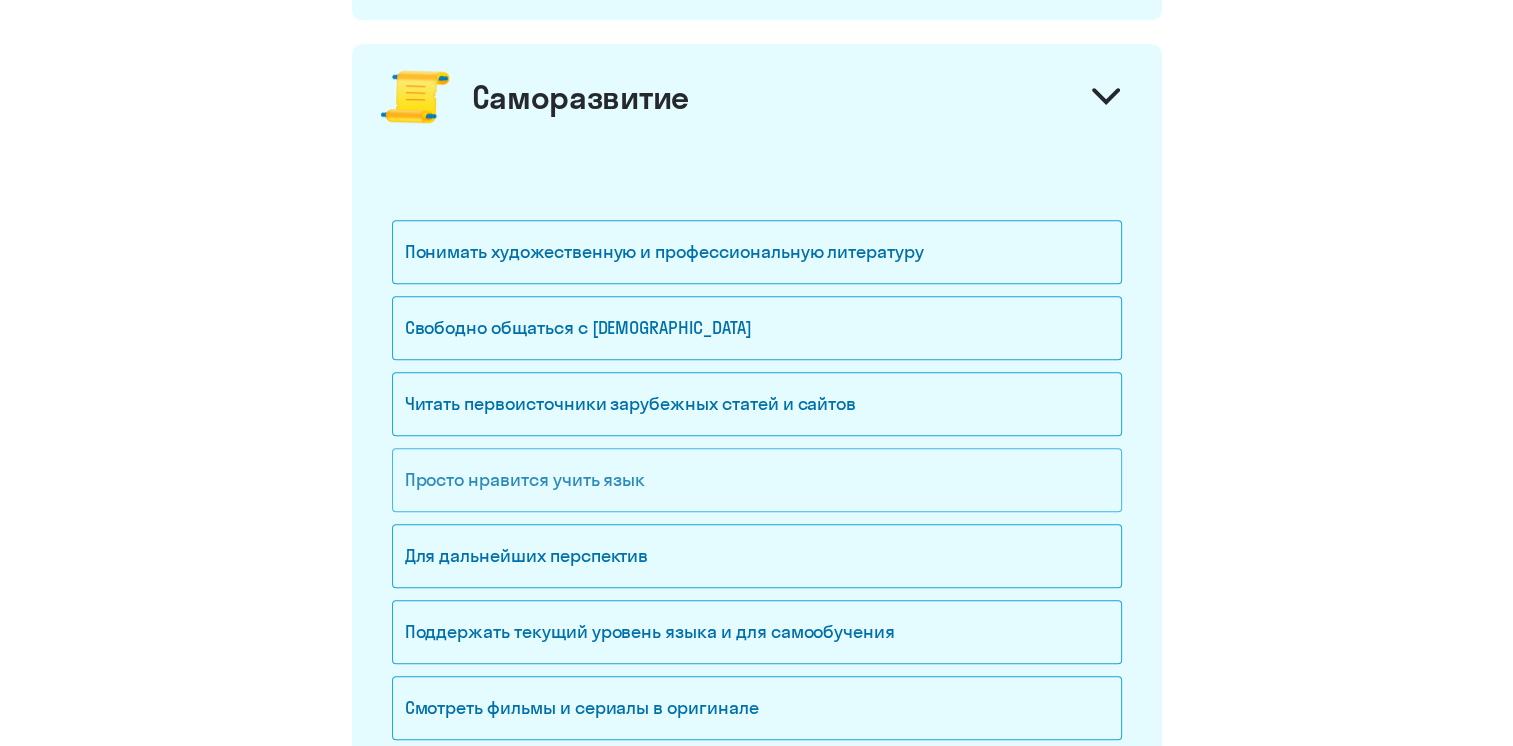 click on "Просто нравится учить язык" 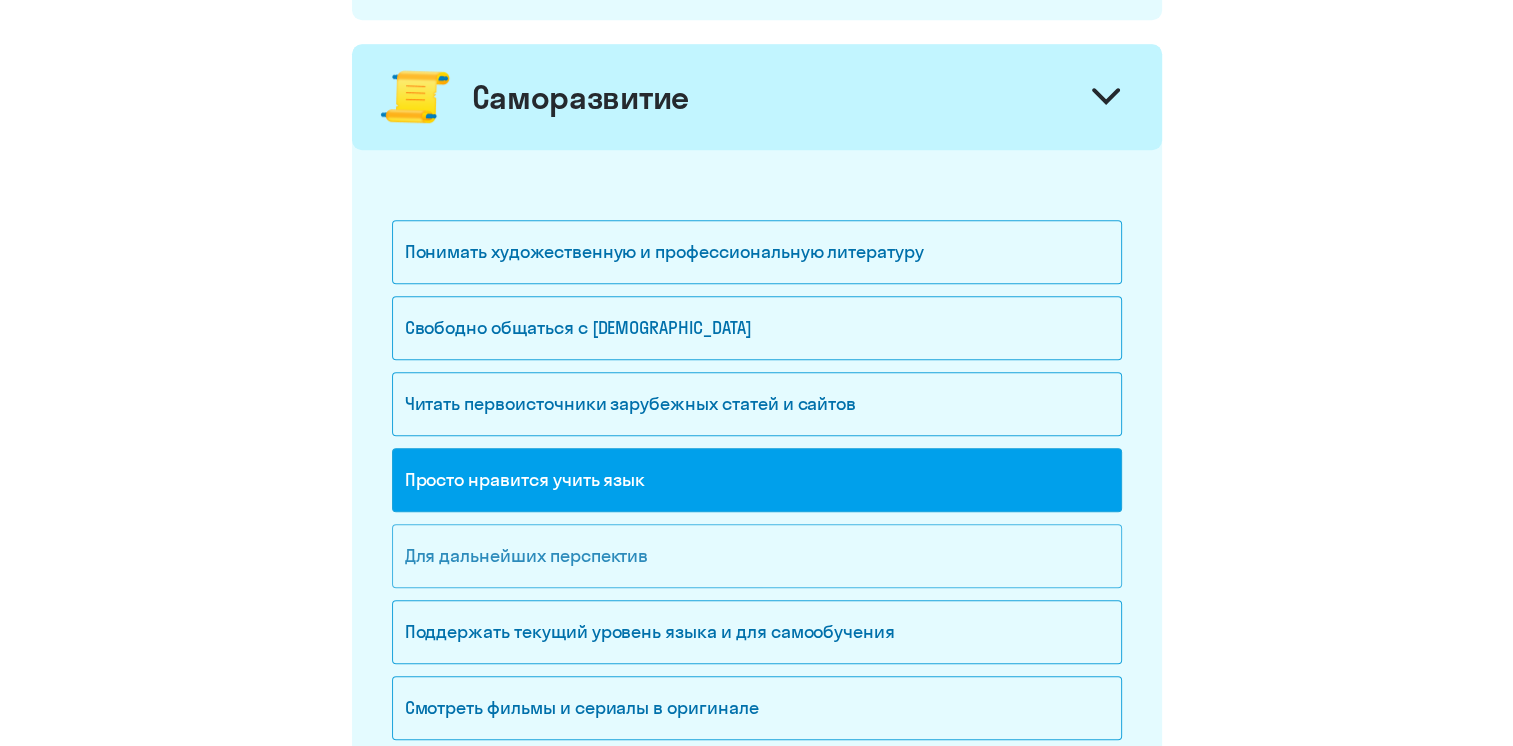 click on "Для дальнейших перспектив" 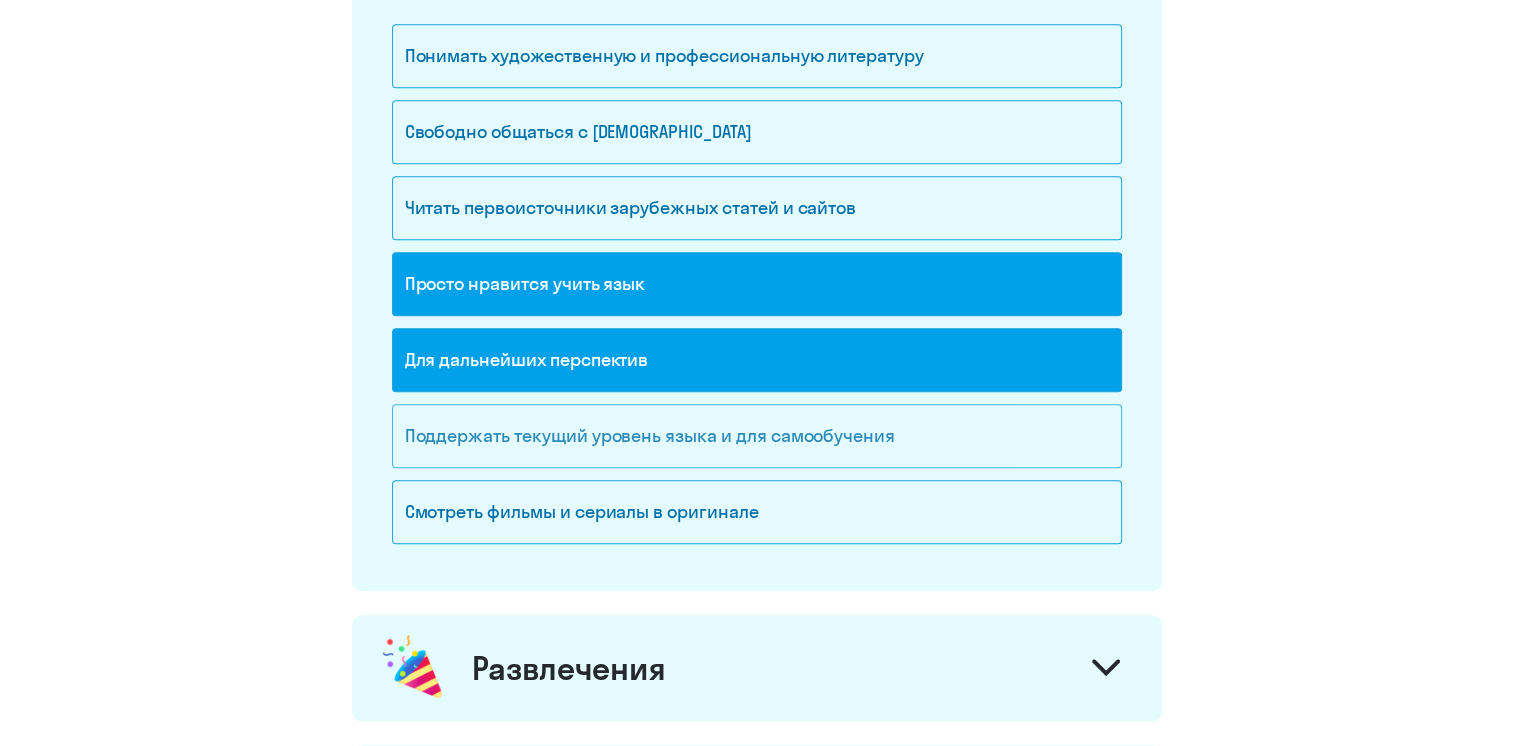 scroll, scrollTop: 1700, scrollLeft: 0, axis: vertical 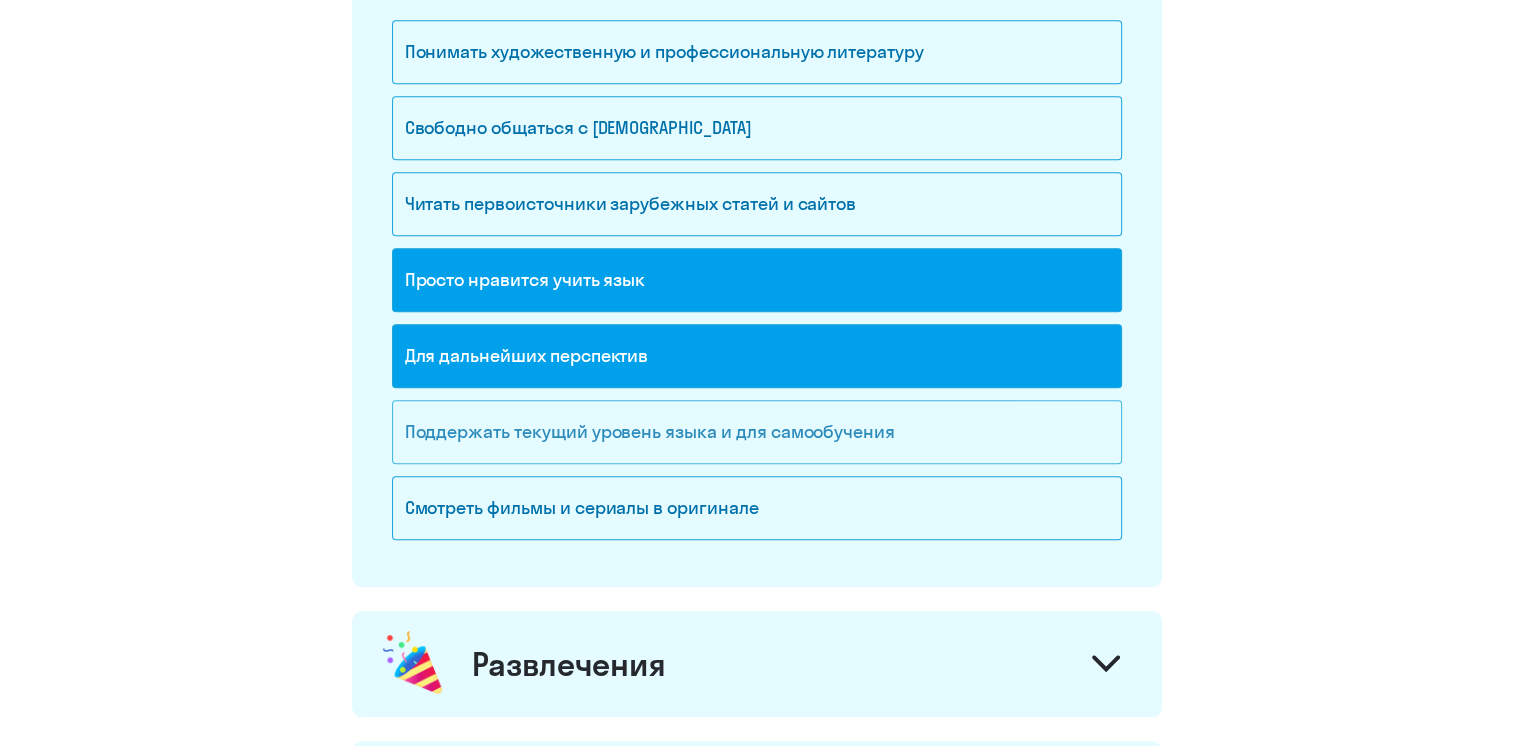 click on "Поддержать текущий уровень языка и для cамообучения" 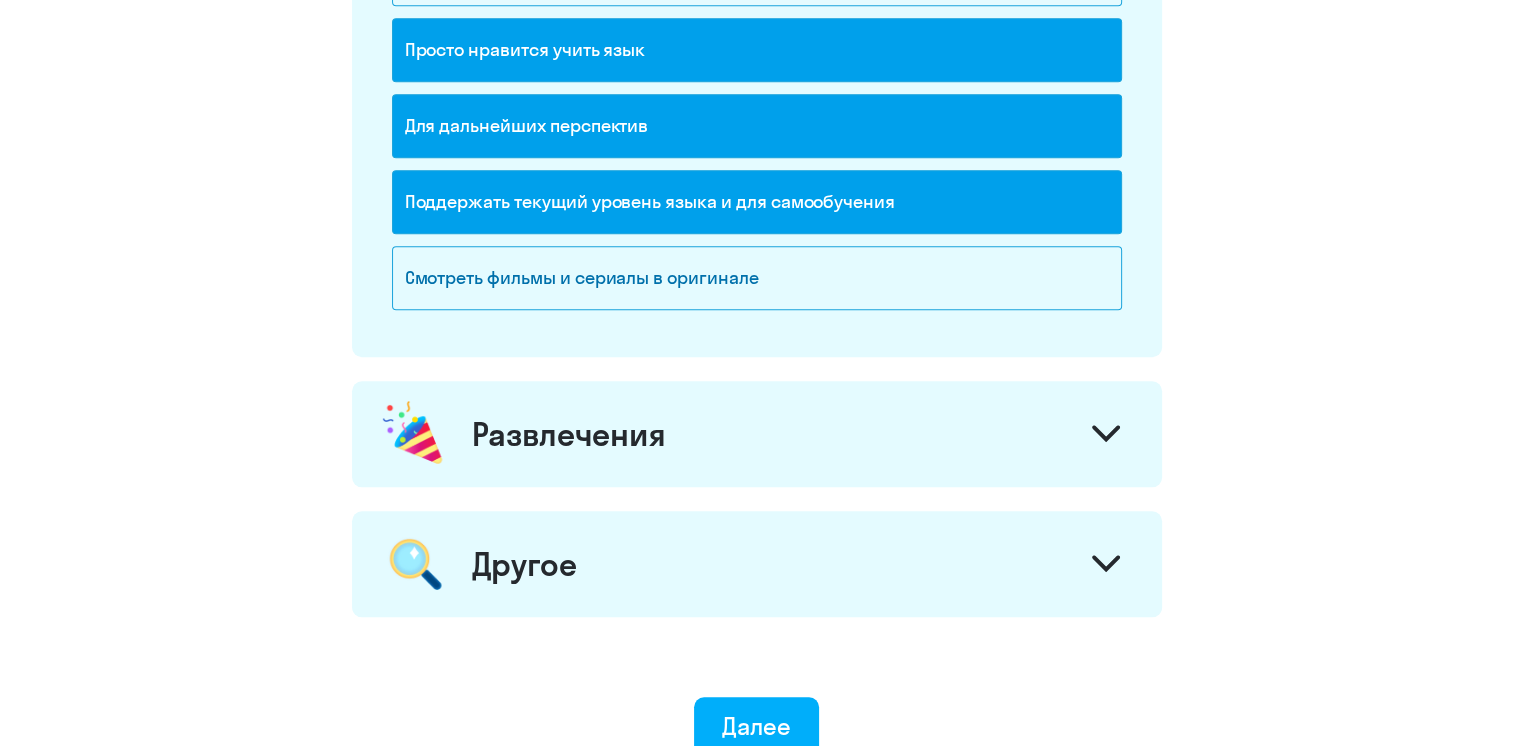 scroll, scrollTop: 2000, scrollLeft: 0, axis: vertical 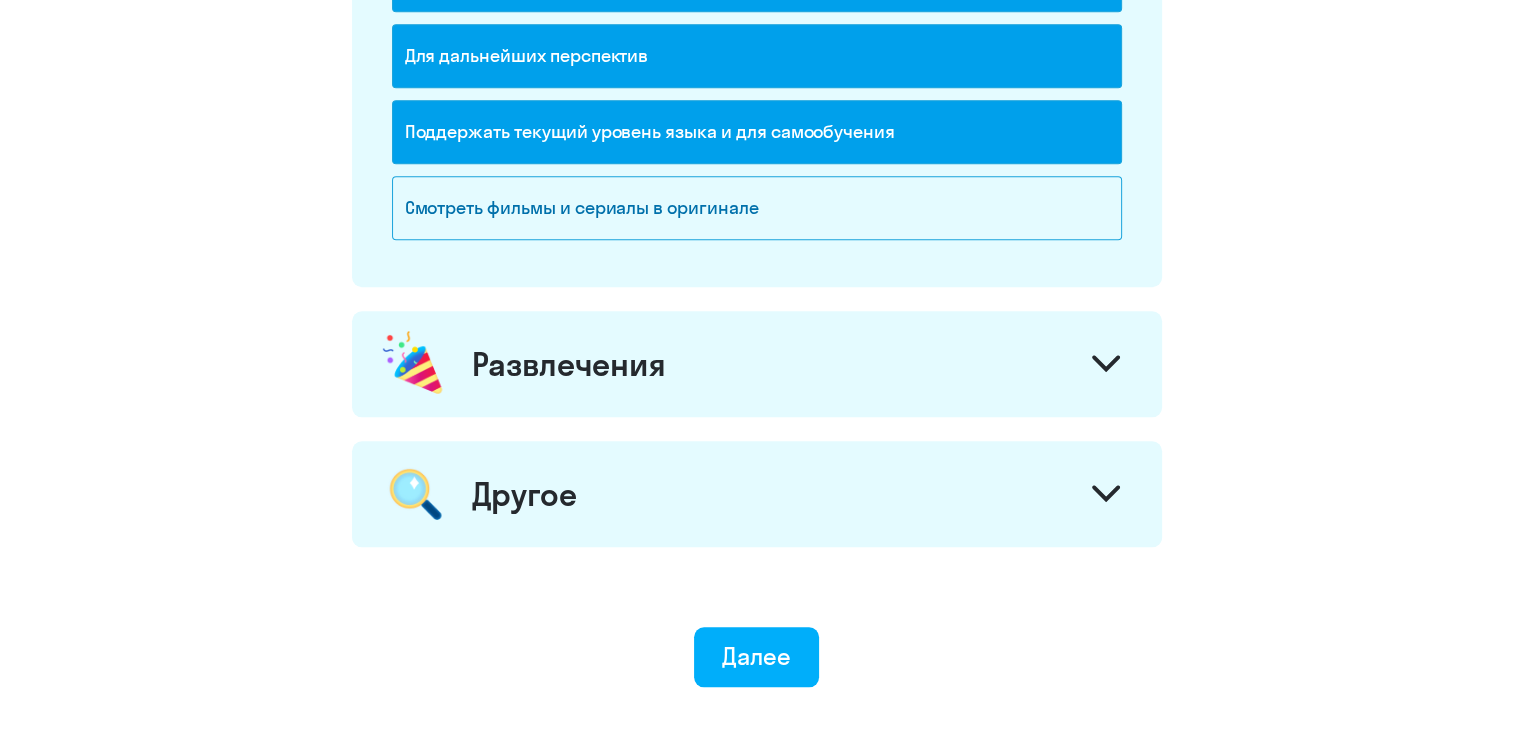 click 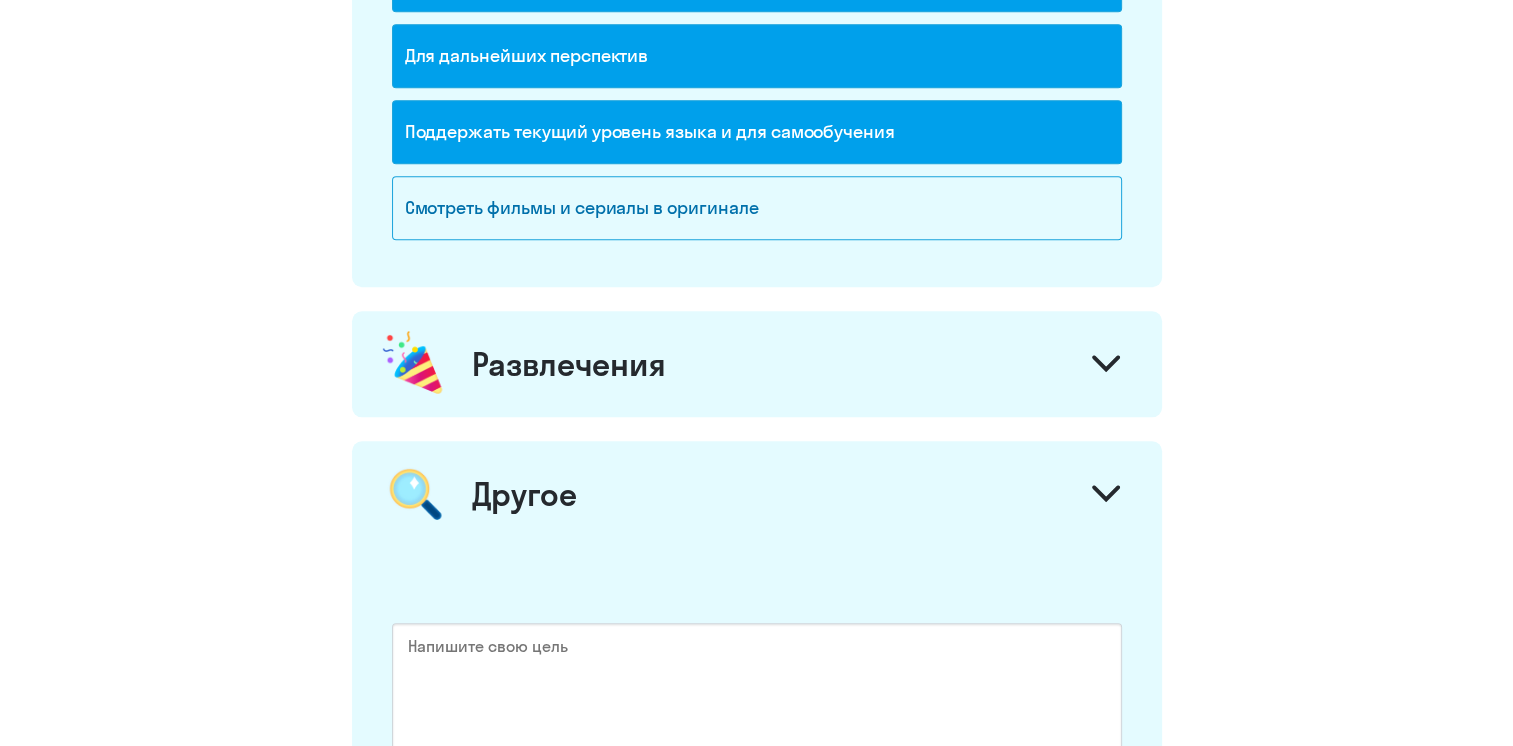 click 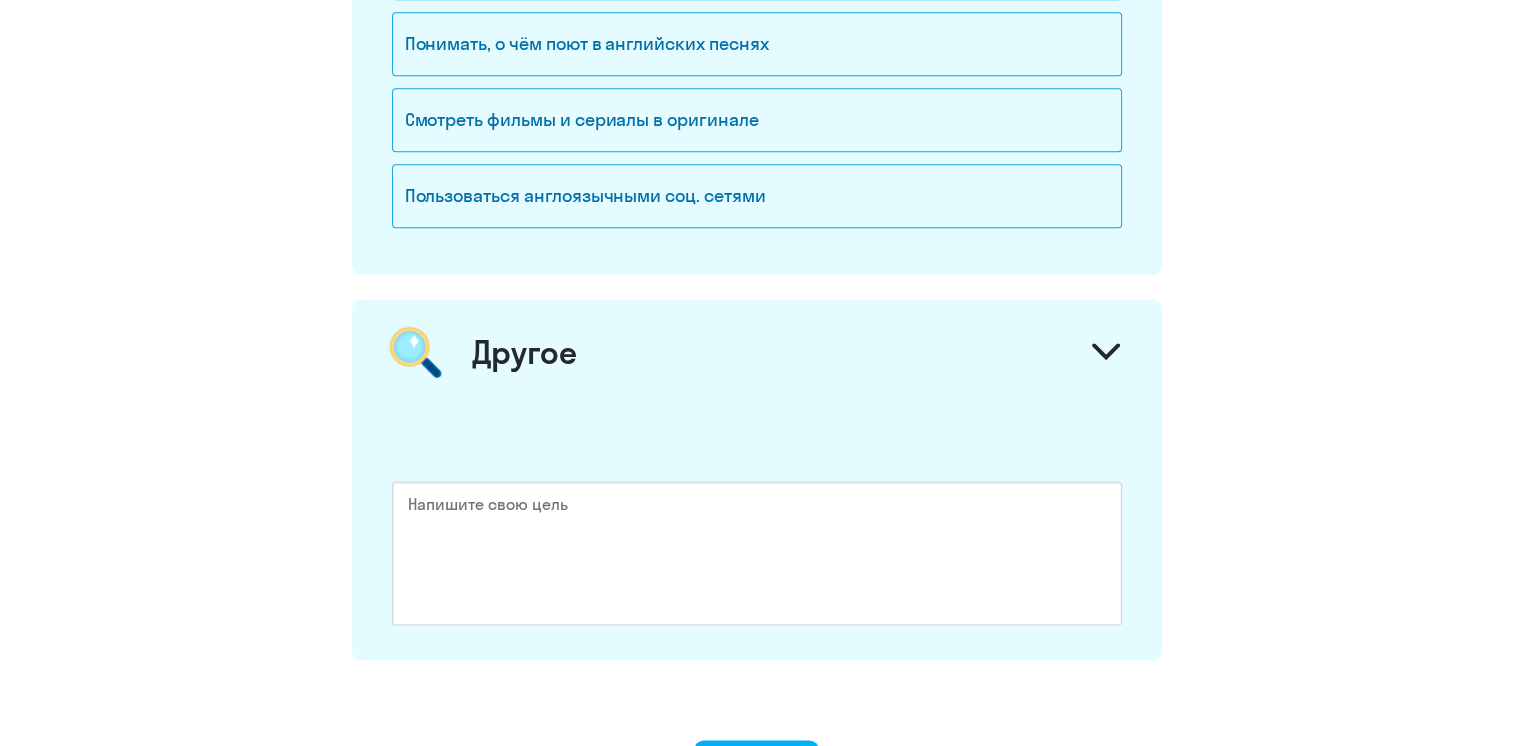 scroll, scrollTop: 2788, scrollLeft: 0, axis: vertical 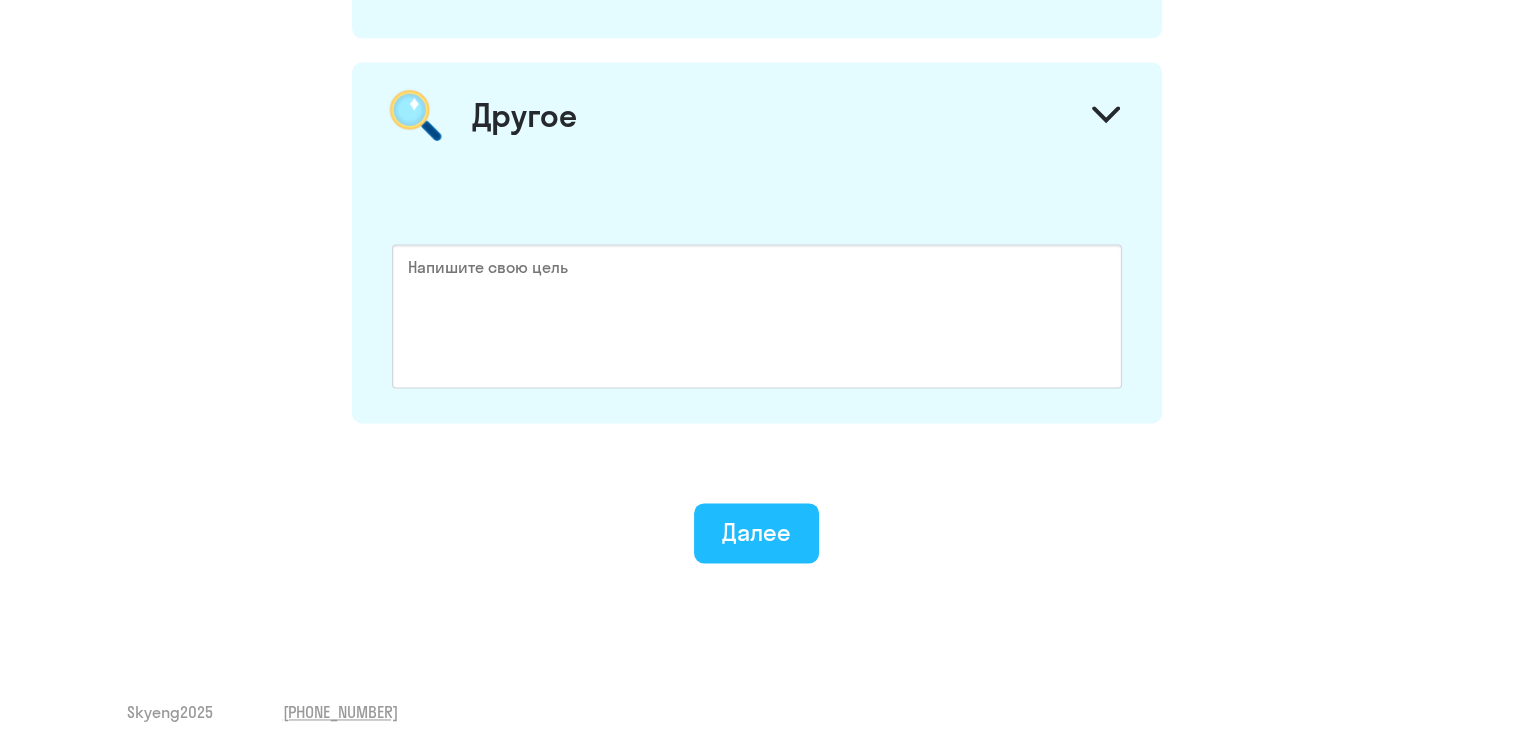click on "Далее" 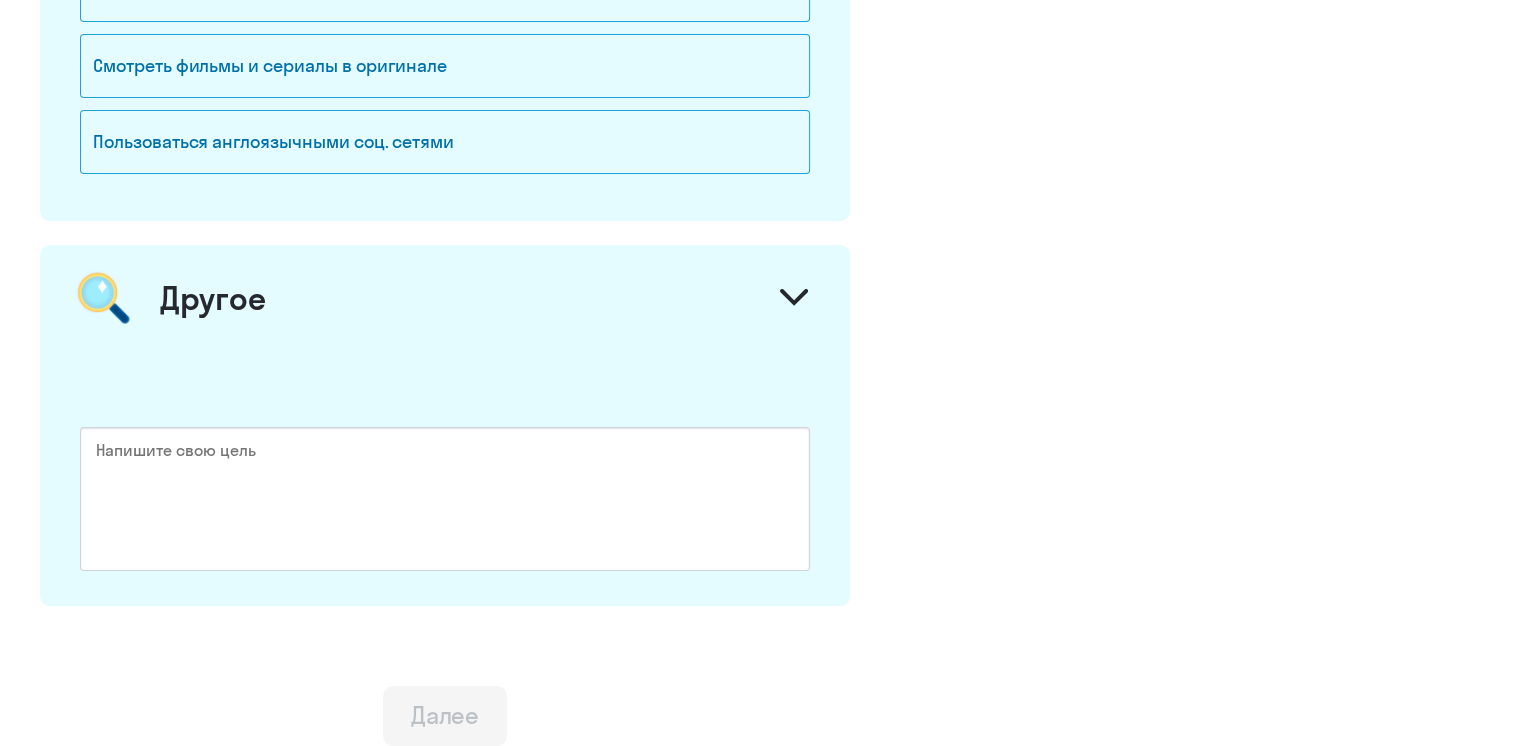 scroll, scrollTop: 0, scrollLeft: 0, axis: both 